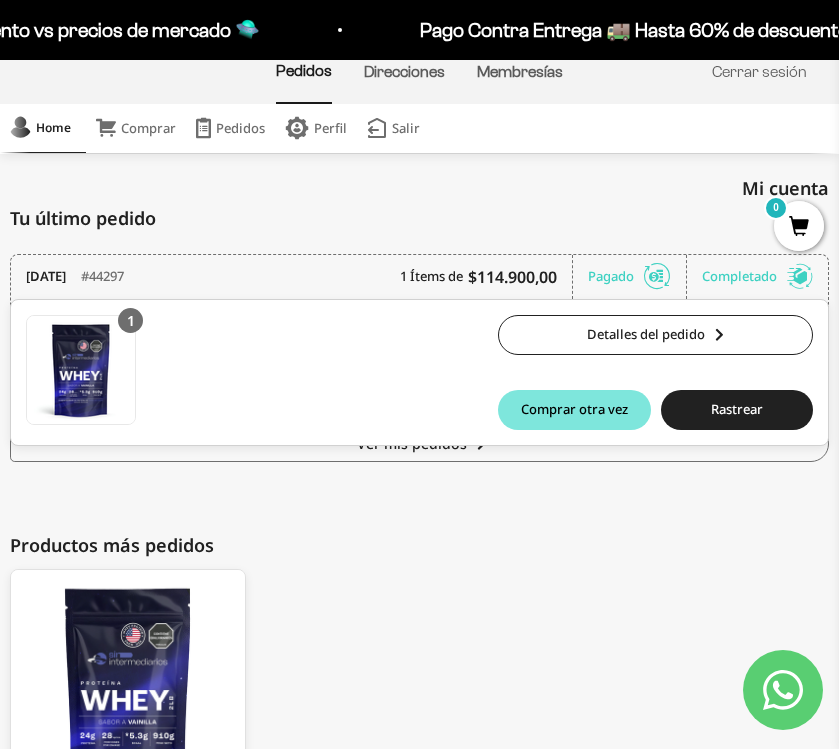 scroll, scrollTop: 0, scrollLeft: 0, axis: both 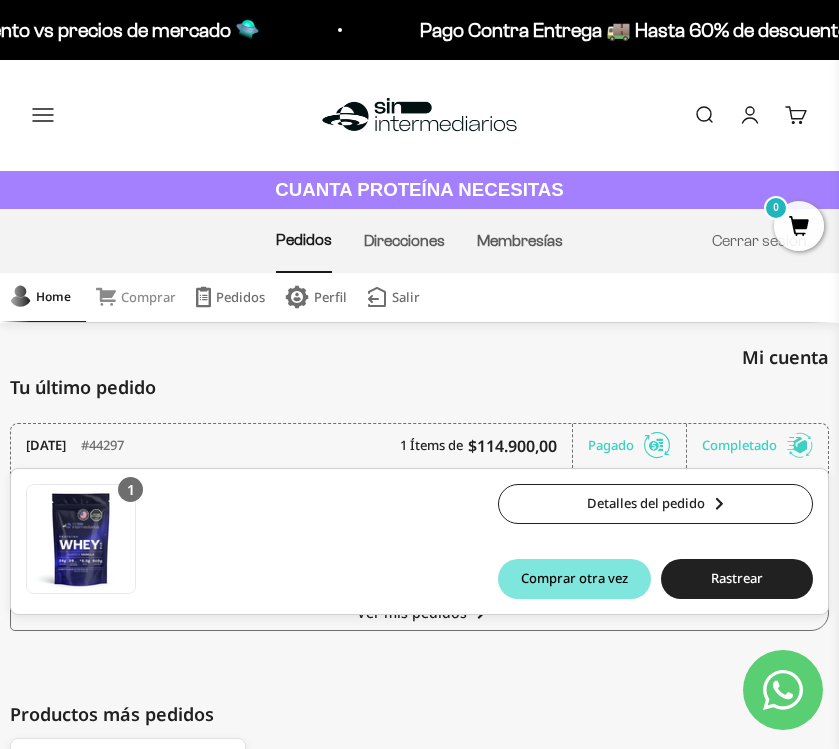 click on "Comprar" at bounding box center [136, 297] 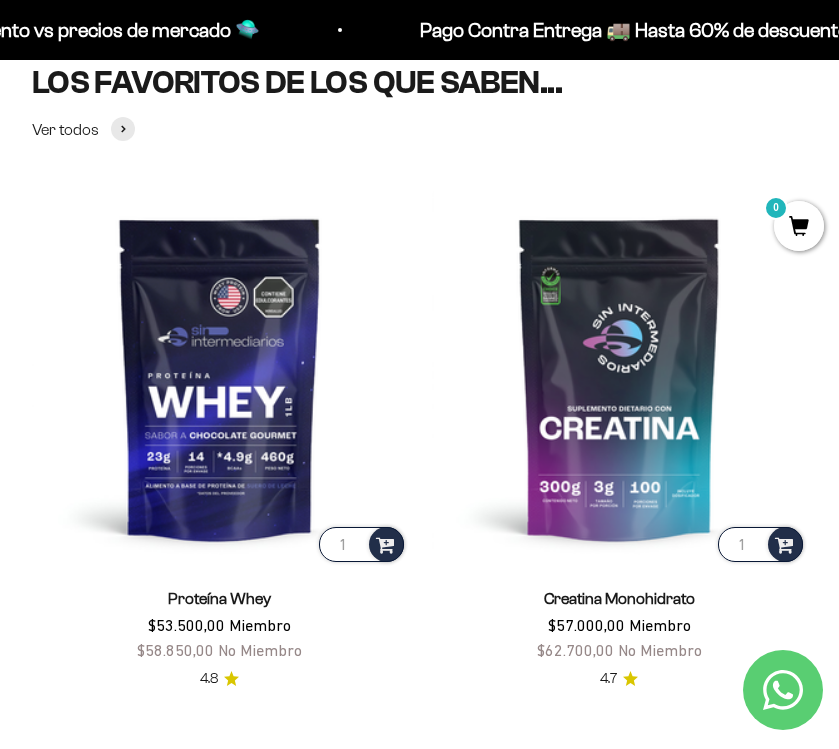 scroll, scrollTop: 515, scrollLeft: 0, axis: vertical 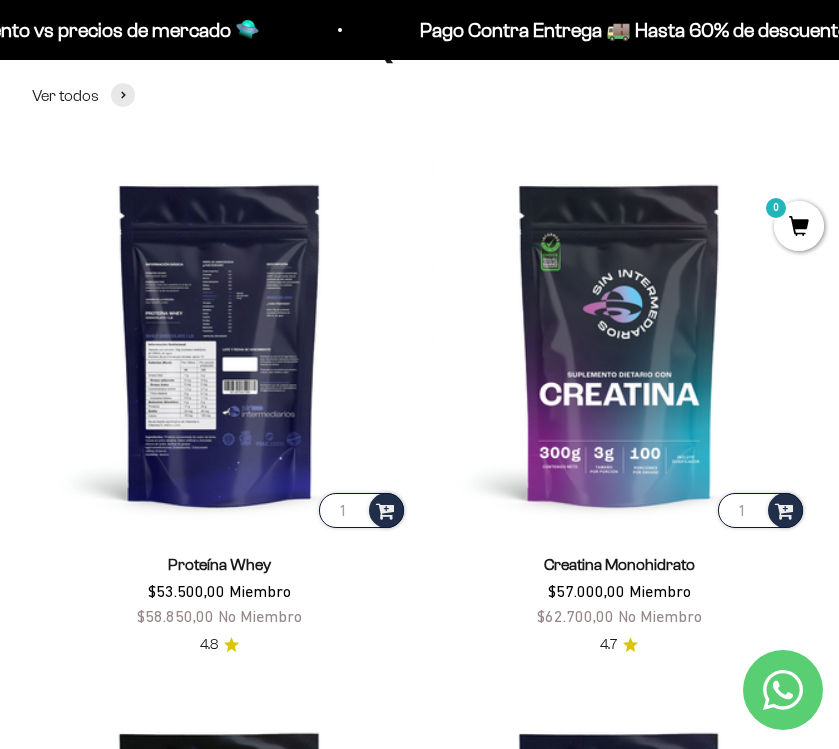 click at bounding box center (220, 344) 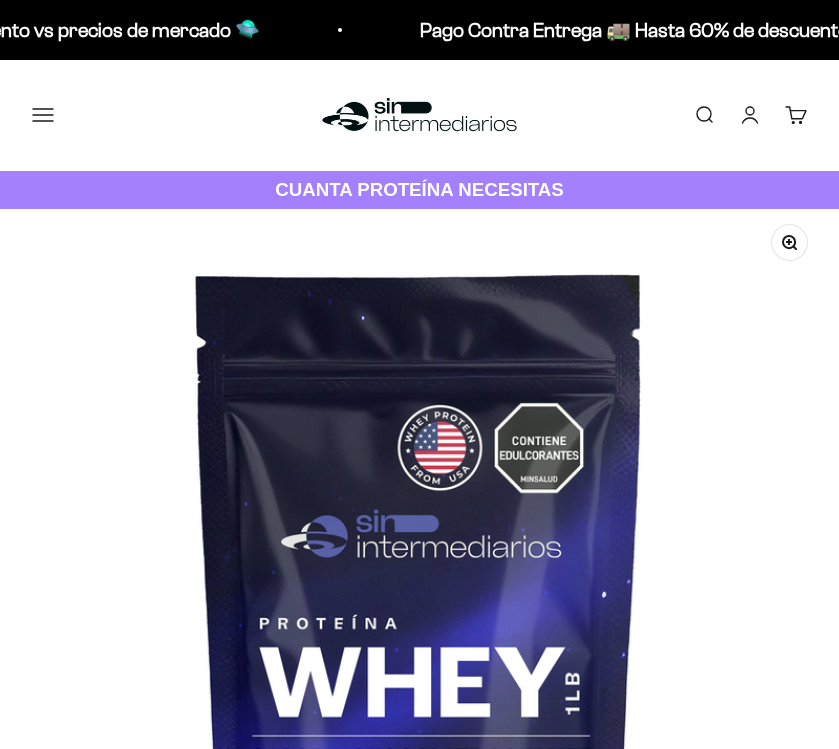 scroll, scrollTop: 0, scrollLeft: 0, axis: both 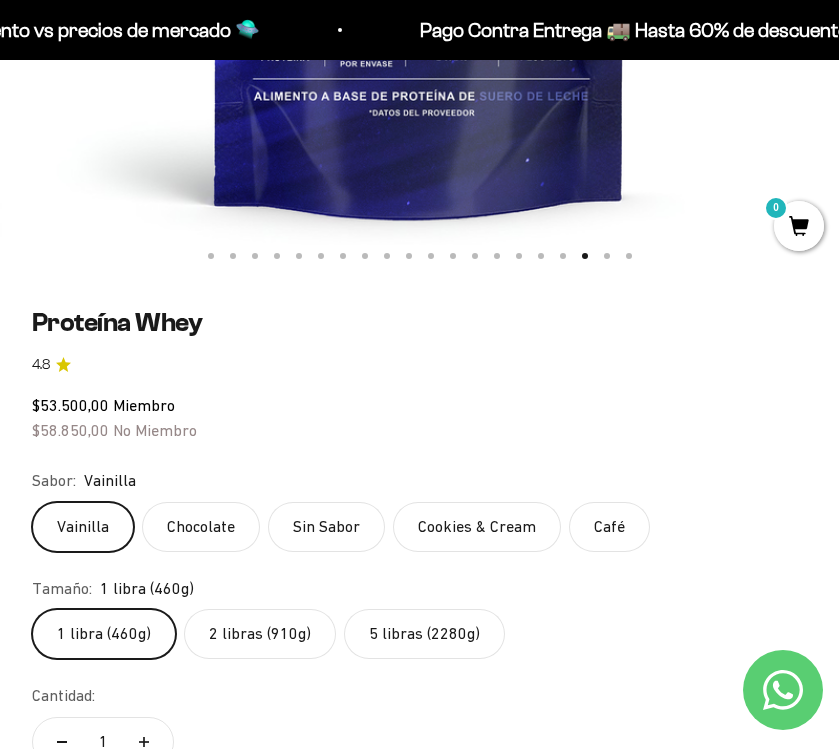 click on "Chocolate" 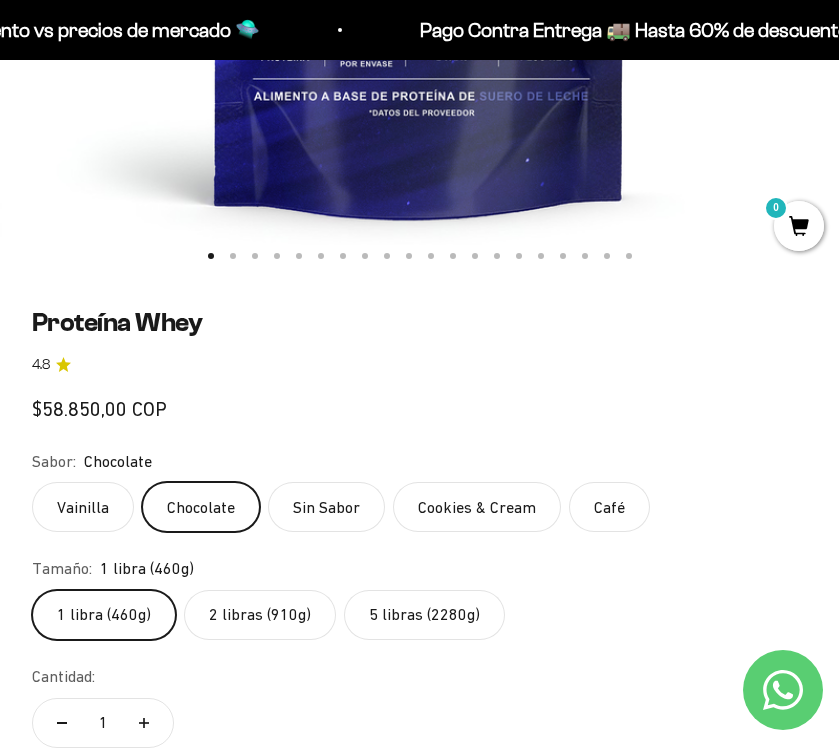scroll, scrollTop: 0, scrollLeft: 0, axis: both 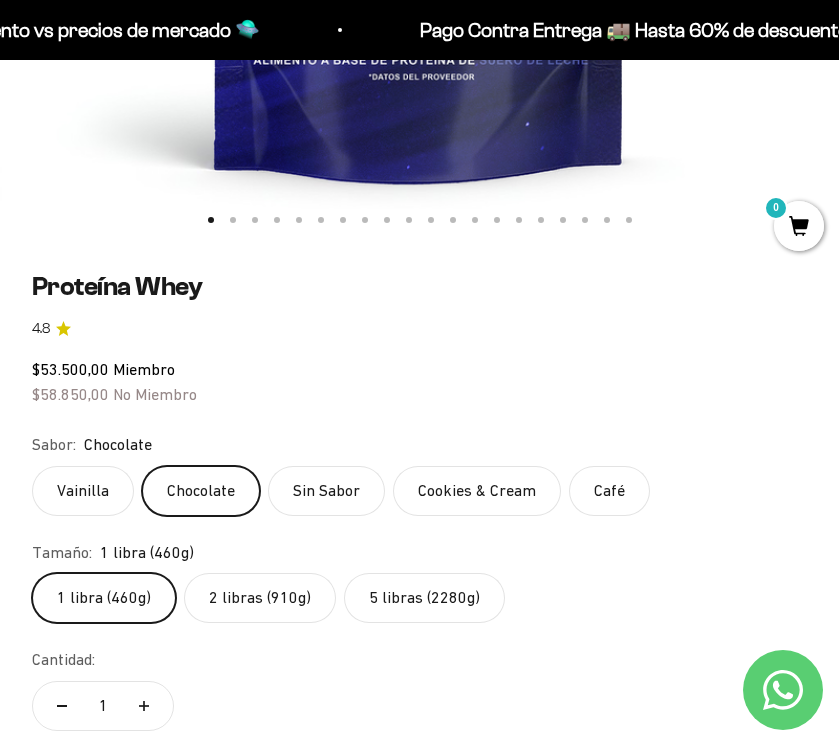 click on "Sin Sabor" 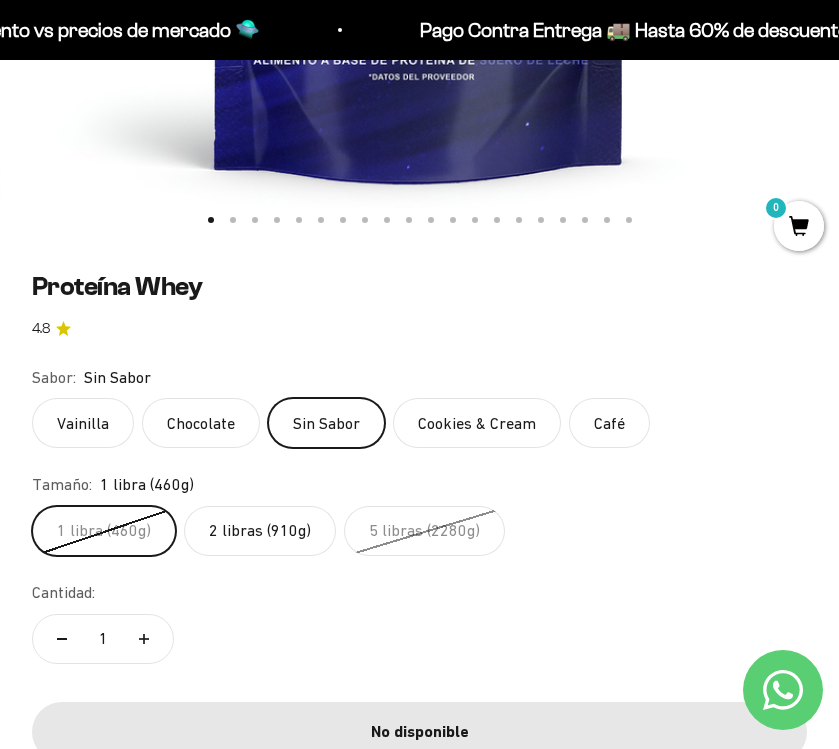 click on "Cookies & Cream" 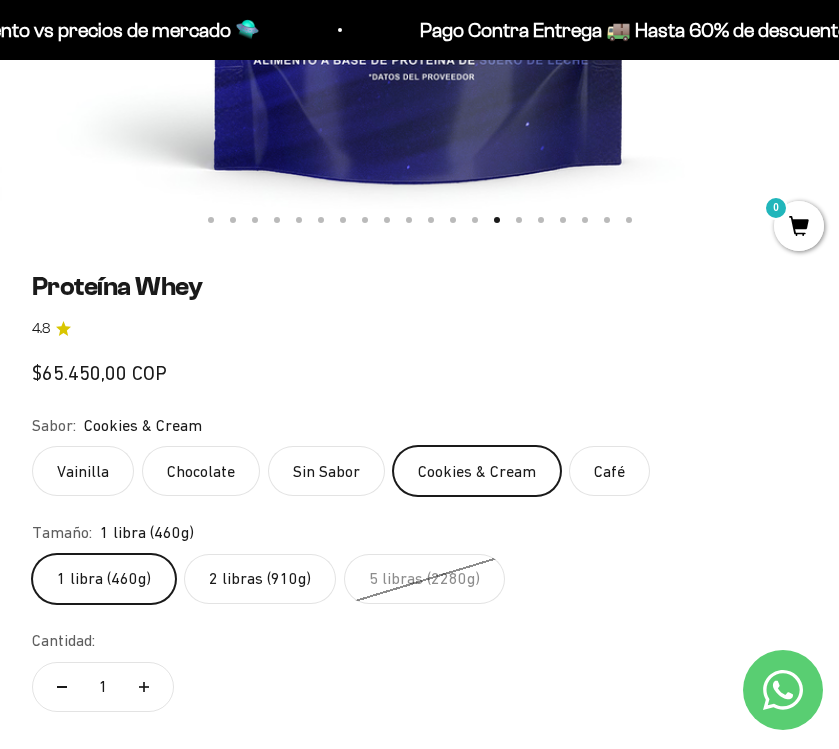 scroll, scrollTop: 0, scrollLeft: 10933, axis: horizontal 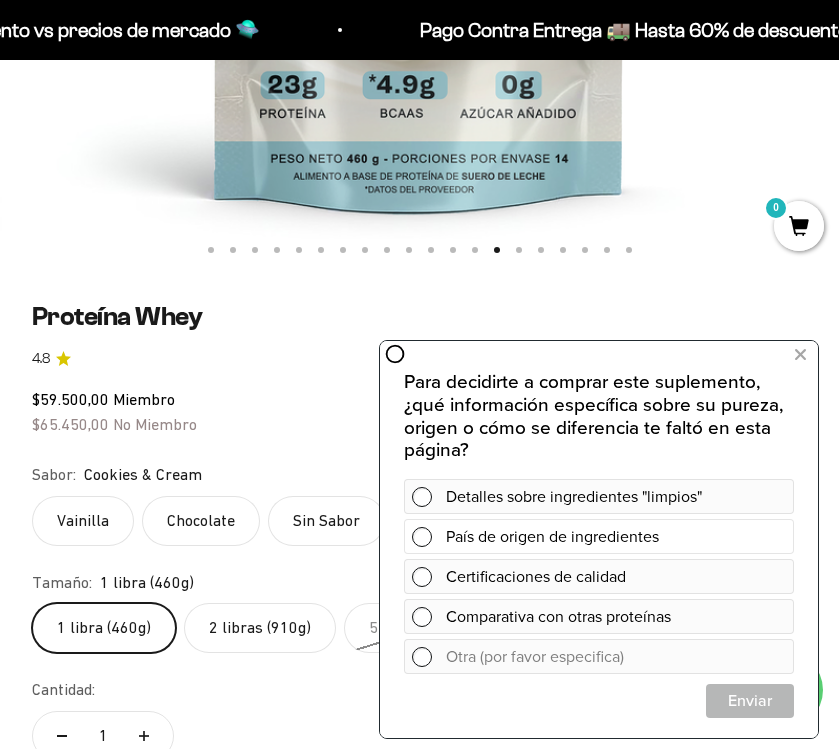 click on "País de origen de ingredientes" at bounding box center (616, 536) 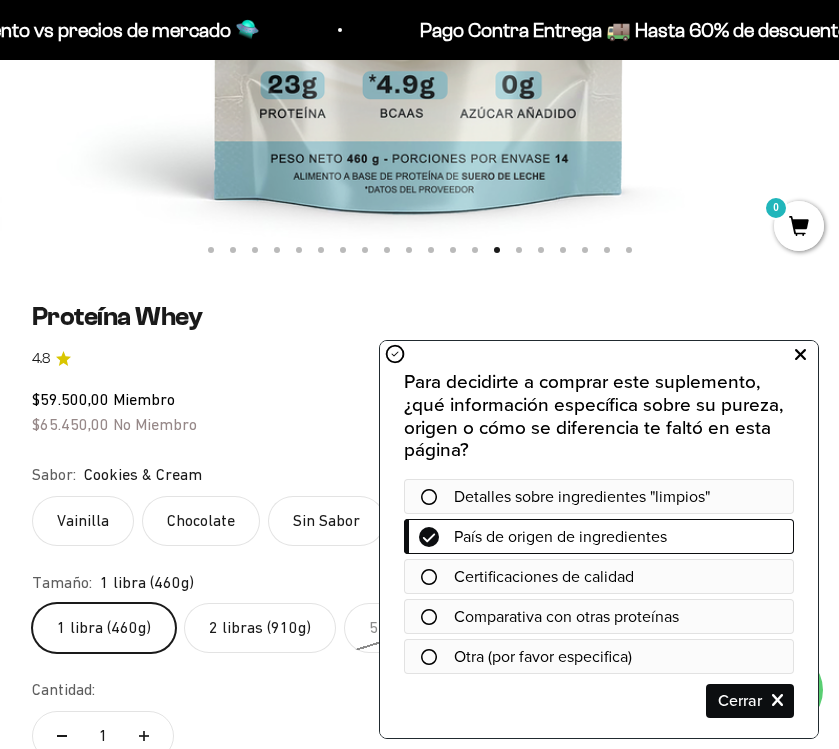 click at bounding box center [800, 355] 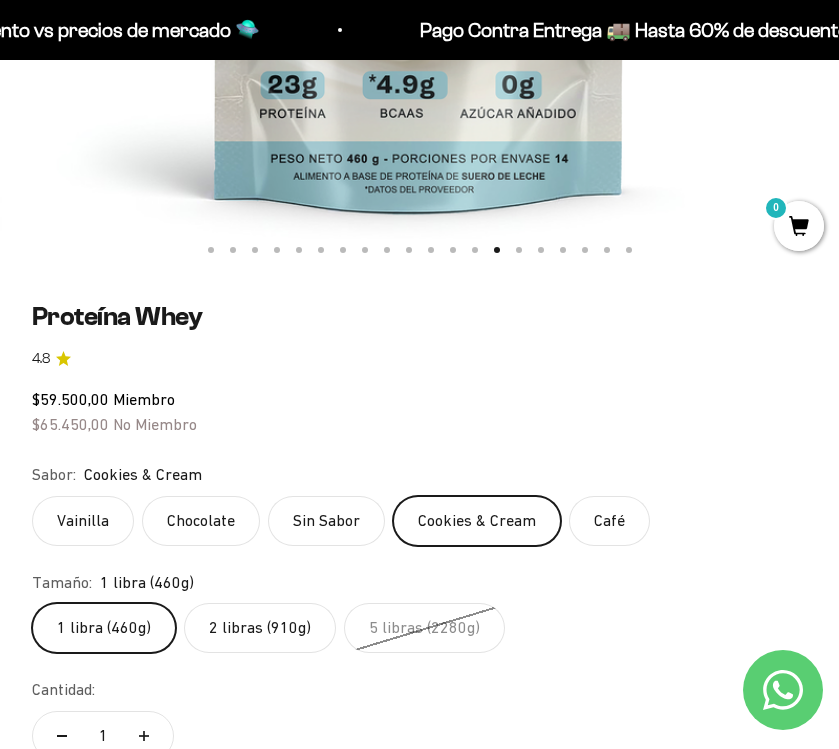 click on "Café" 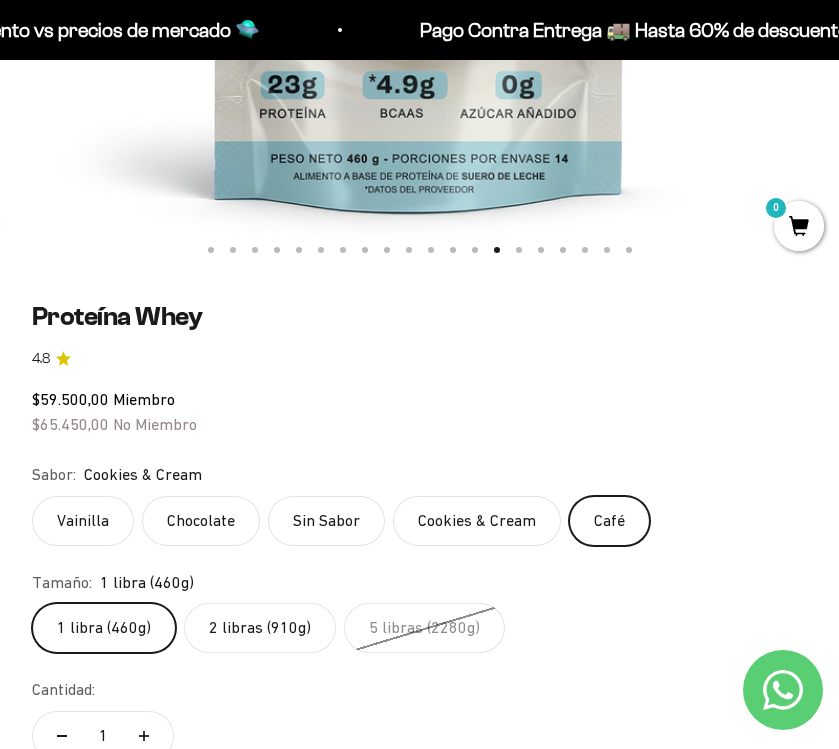 scroll, scrollTop: 0, scrollLeft: 12615, axis: horizontal 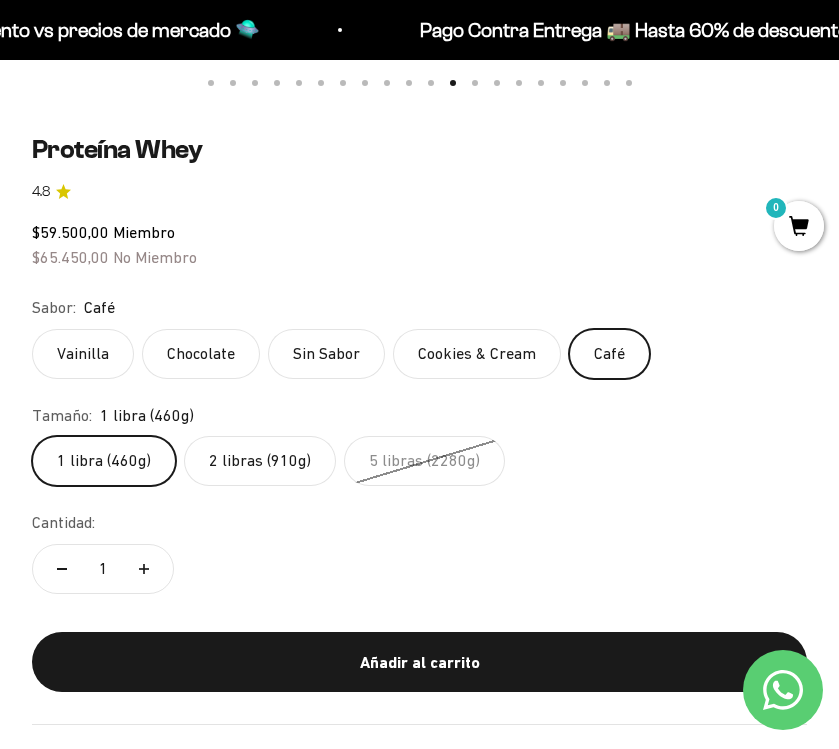 click on "Vainilla" 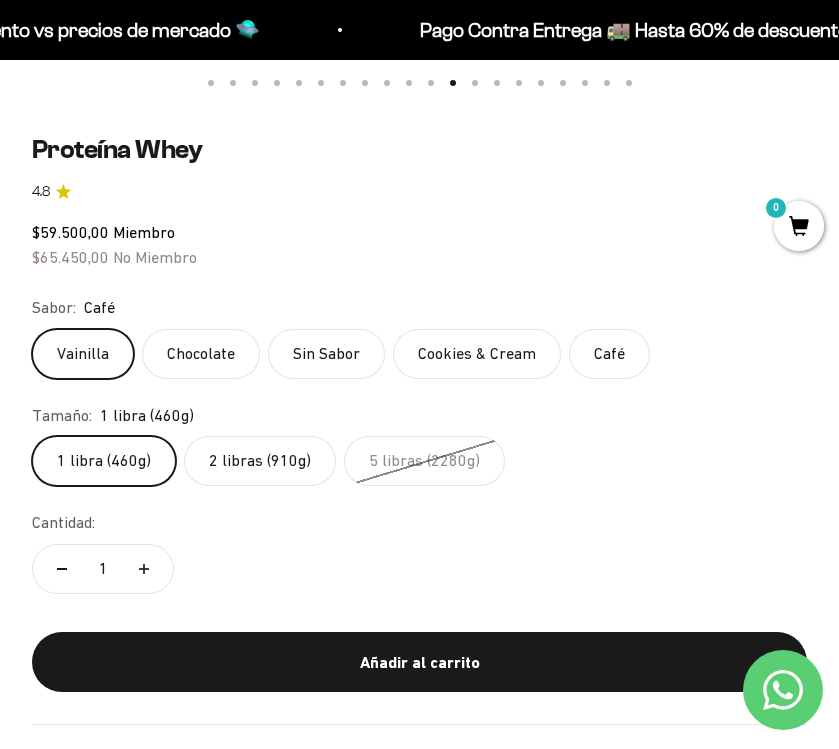 scroll, scrollTop: 0, scrollLeft: 14297, axis: horizontal 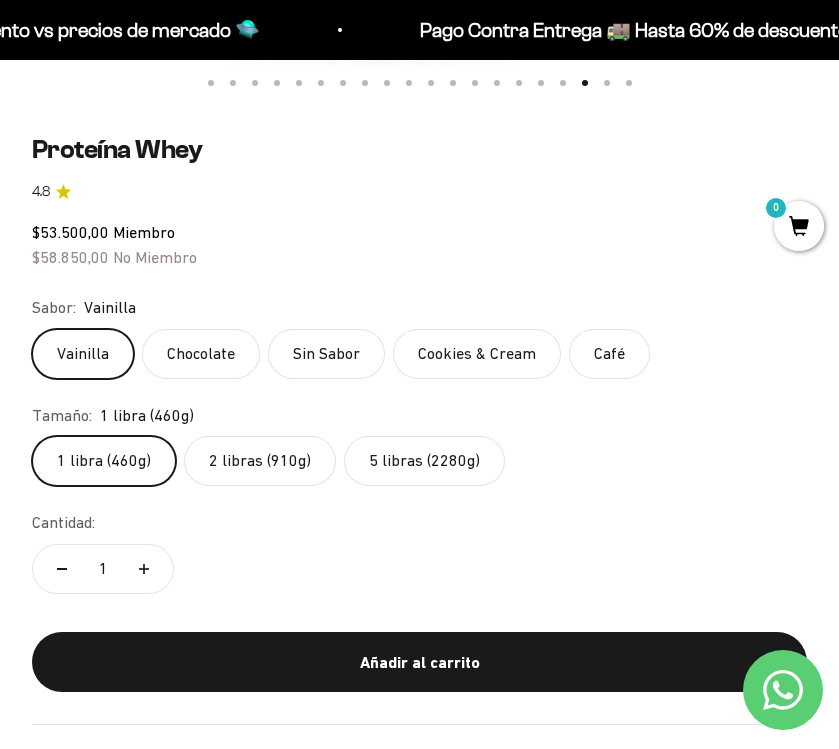 click on "Chocolate" 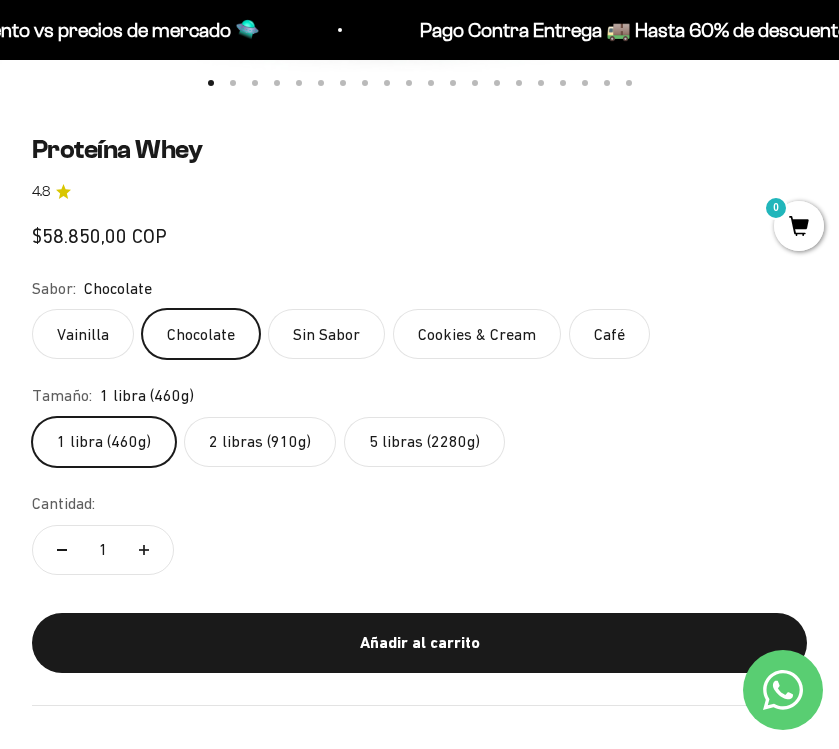 scroll, scrollTop: 0, scrollLeft: 0, axis: both 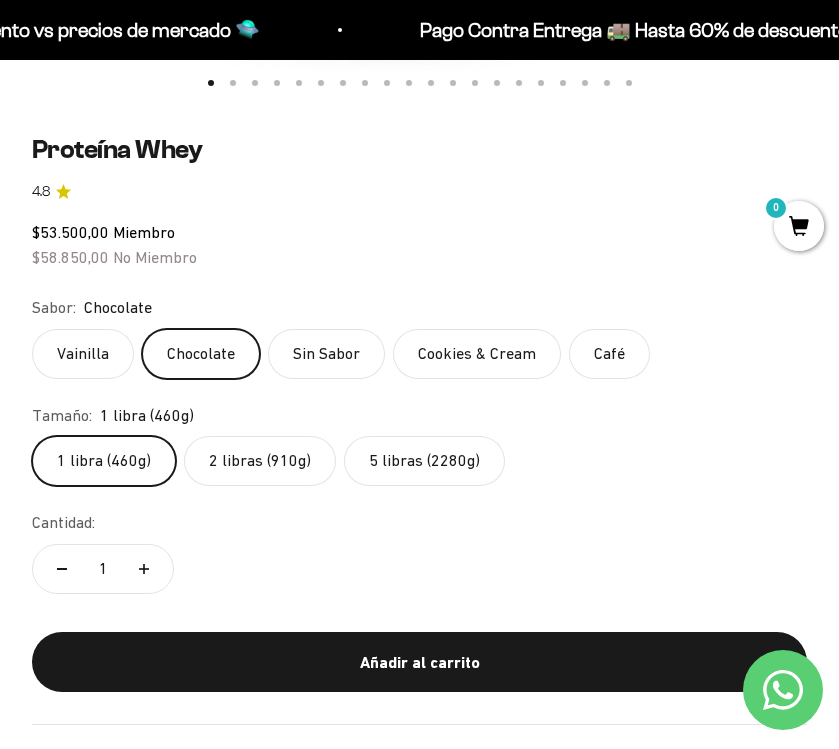 click on "2 libras (910g)" 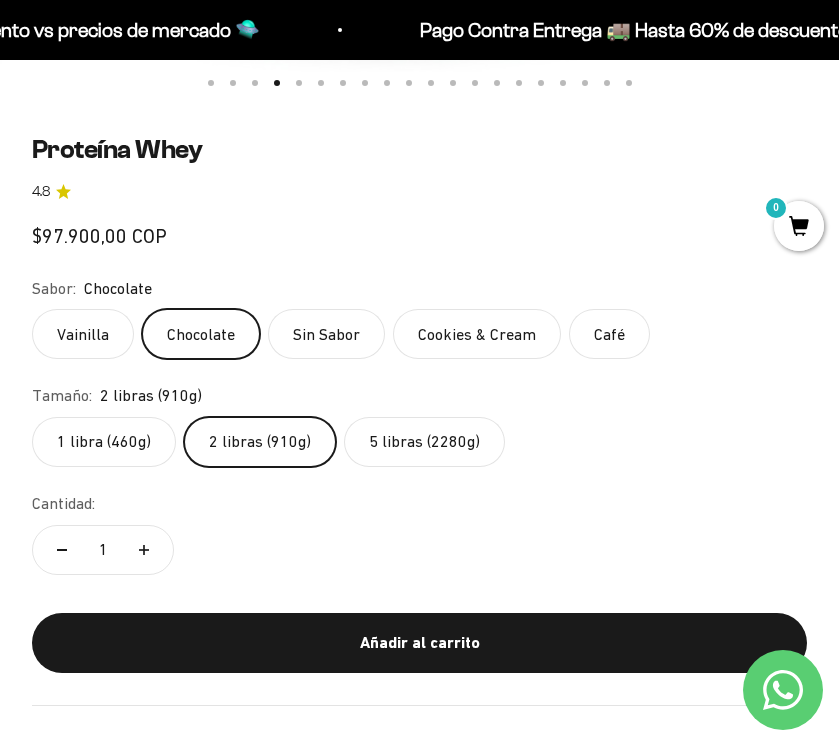 scroll, scrollTop: 0, scrollLeft: 2523, axis: horizontal 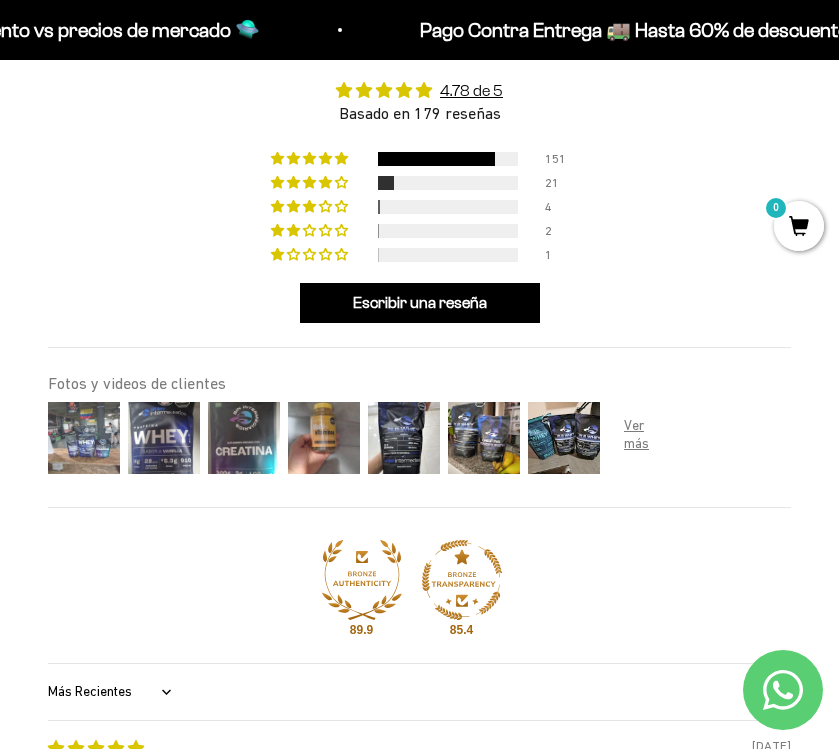 click at bounding box center [84, 438] 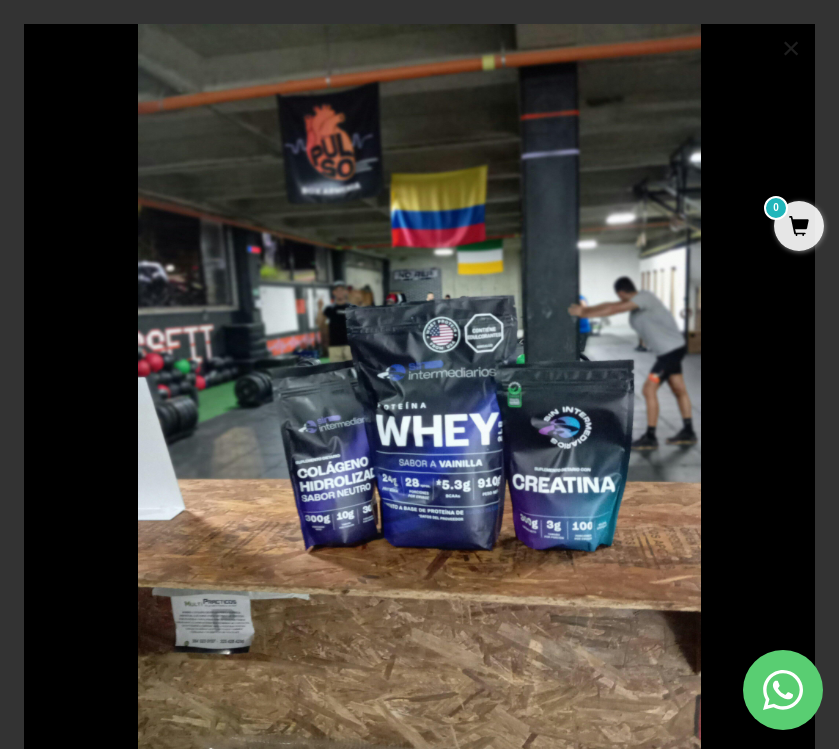 click at bounding box center [419, 398] 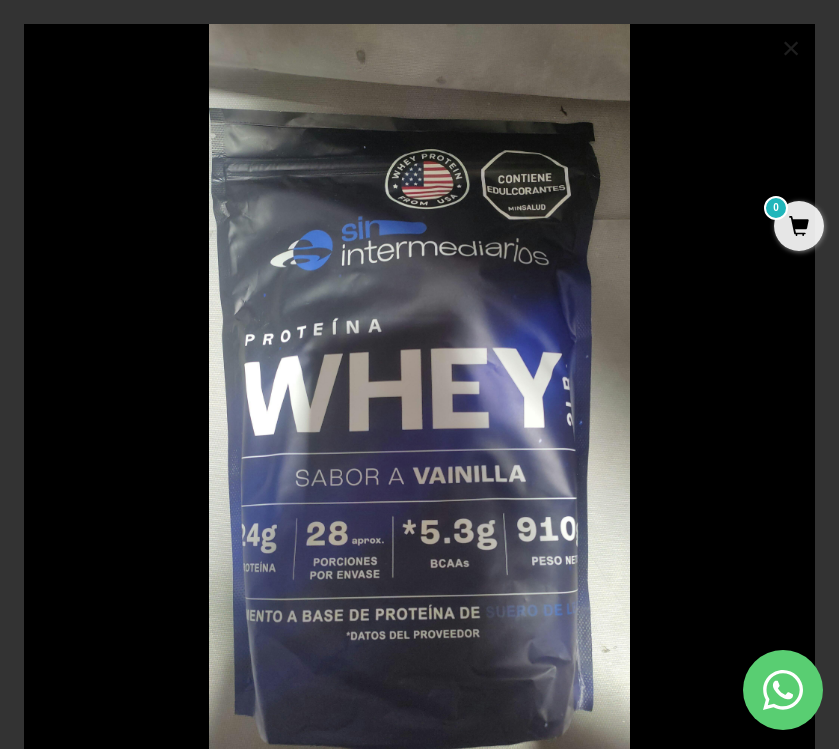 click at bounding box center (419, 398) 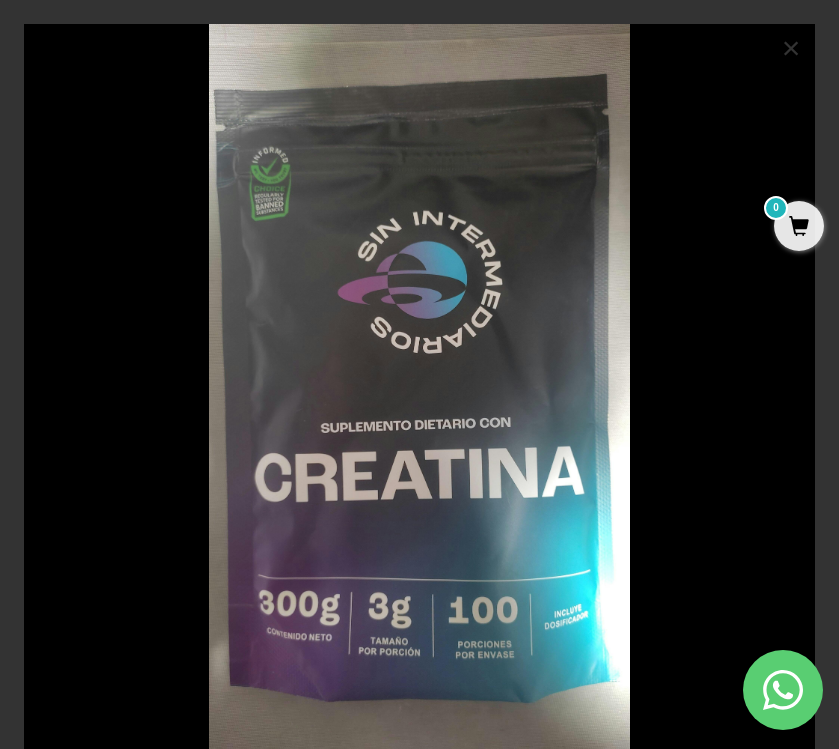 click on "×" at bounding box center (791, 48) 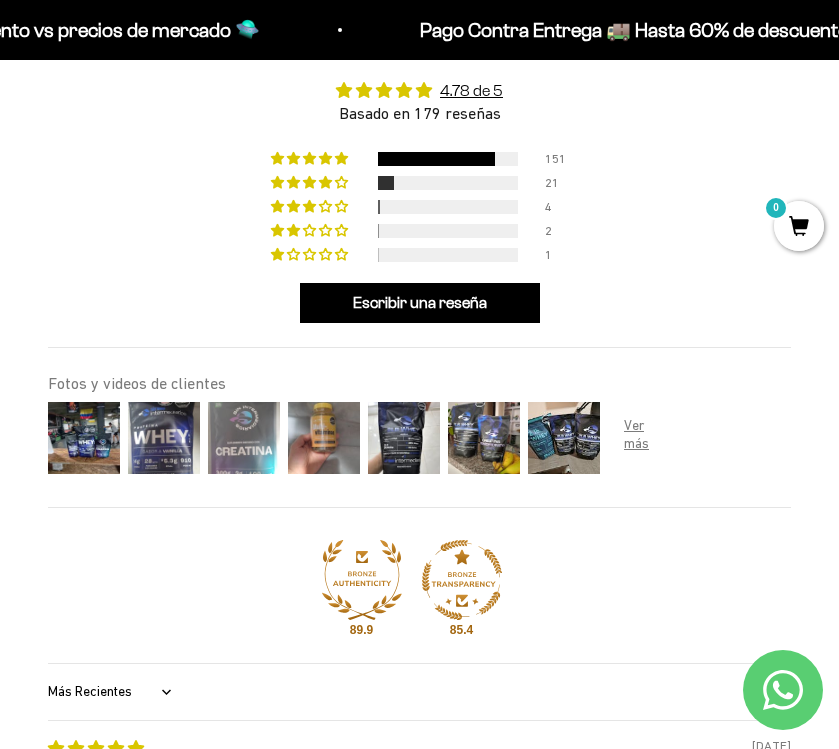 click at bounding box center [244, 438] 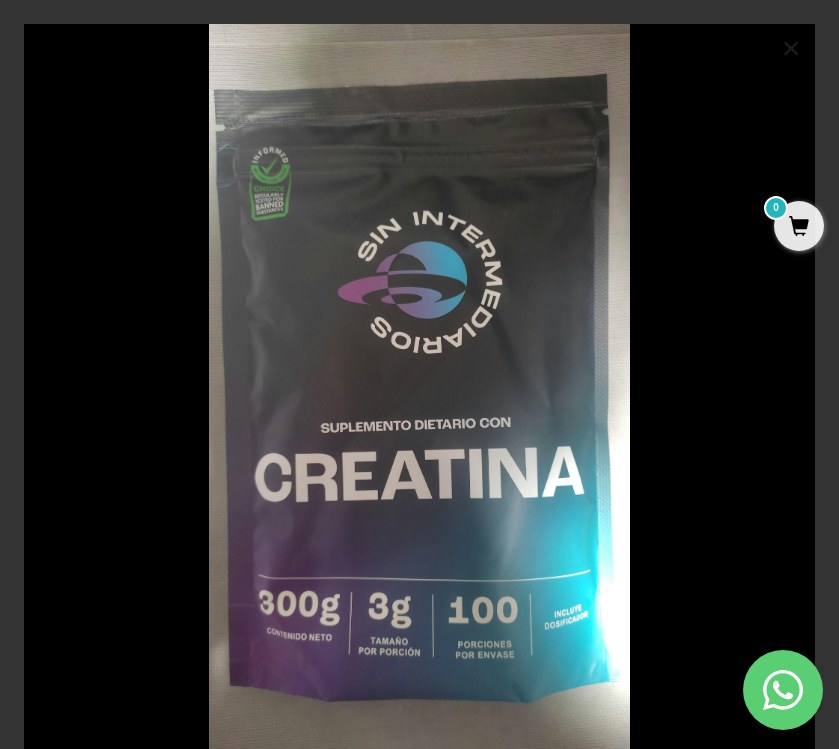 click at bounding box center (419, 398) 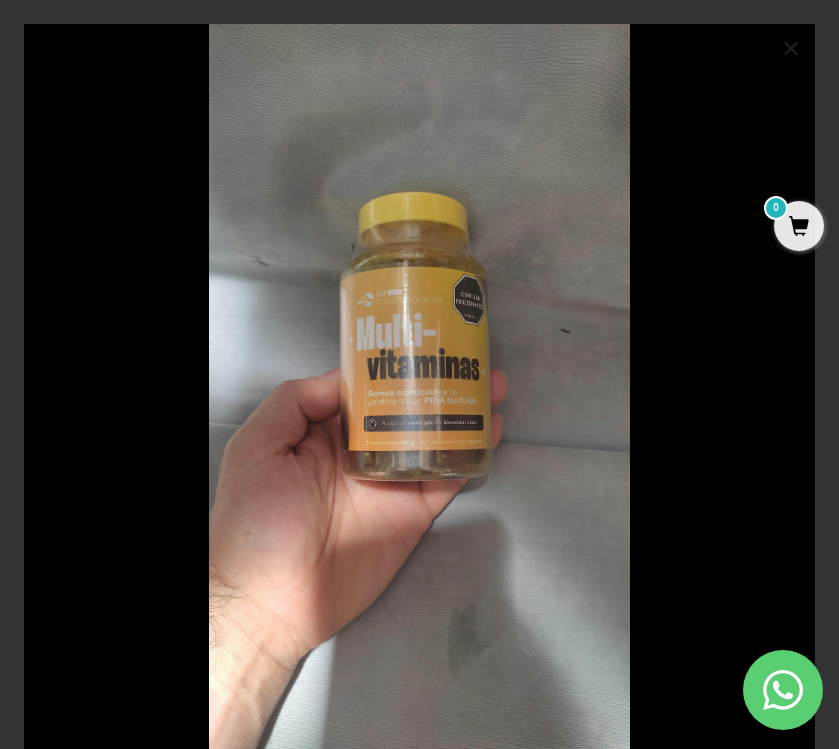 click at bounding box center (419, 398) 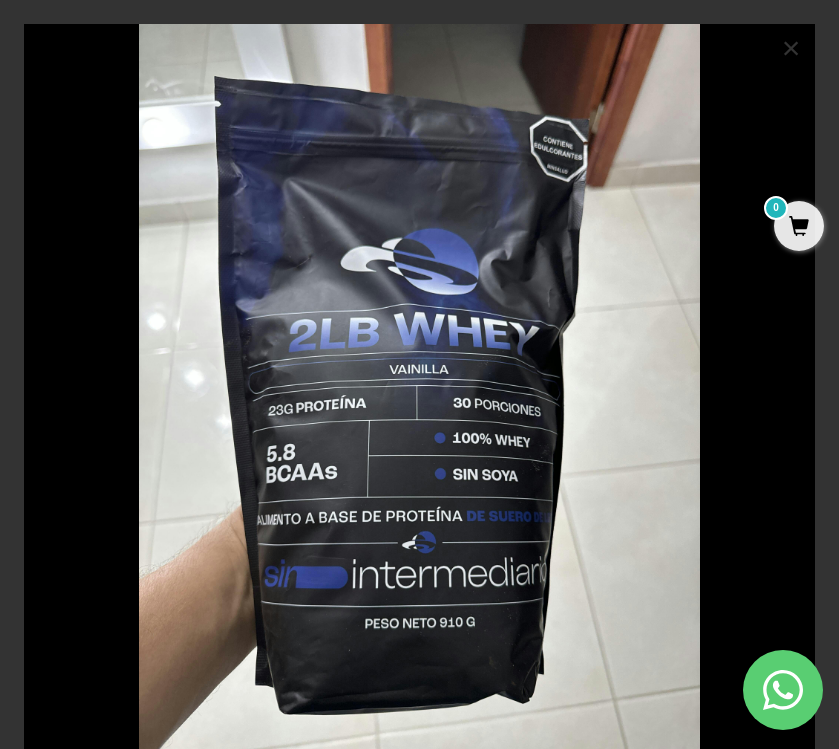 click on "×" at bounding box center (791, 48) 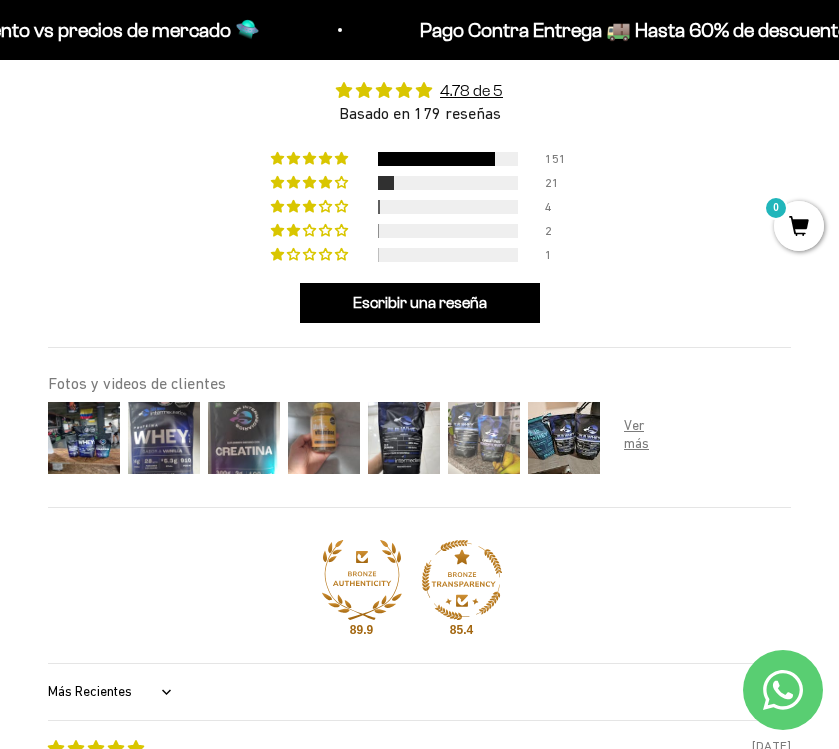 click at bounding box center (484, 438) 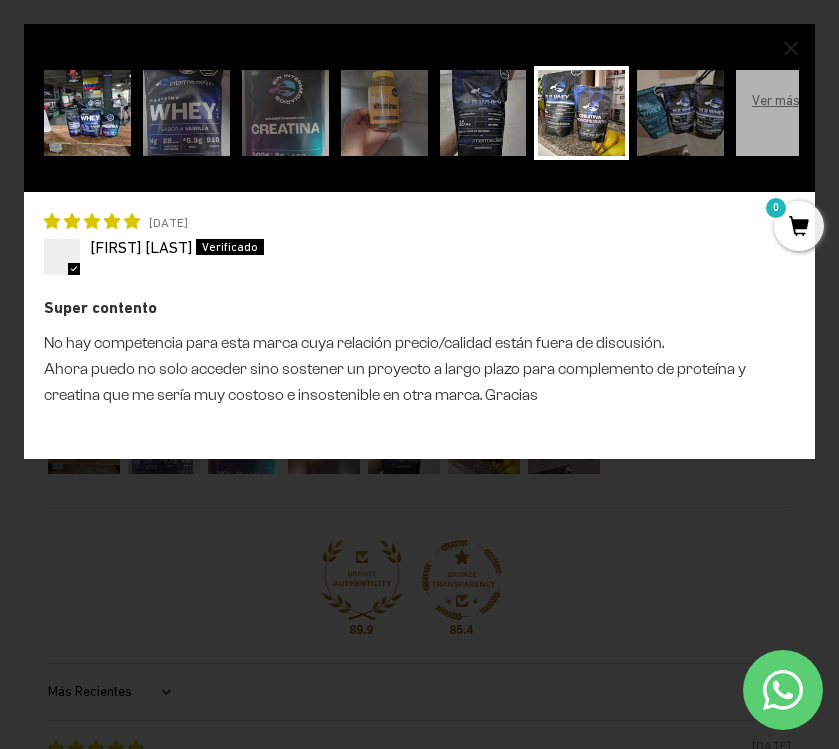 click at bounding box center [87, 113] 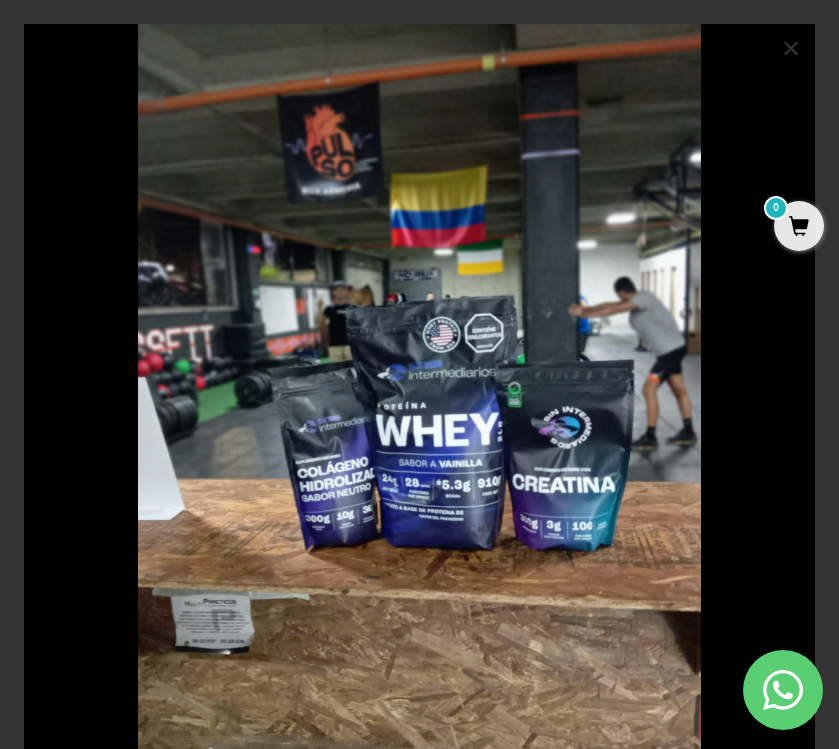 click on "×" at bounding box center (791, 48) 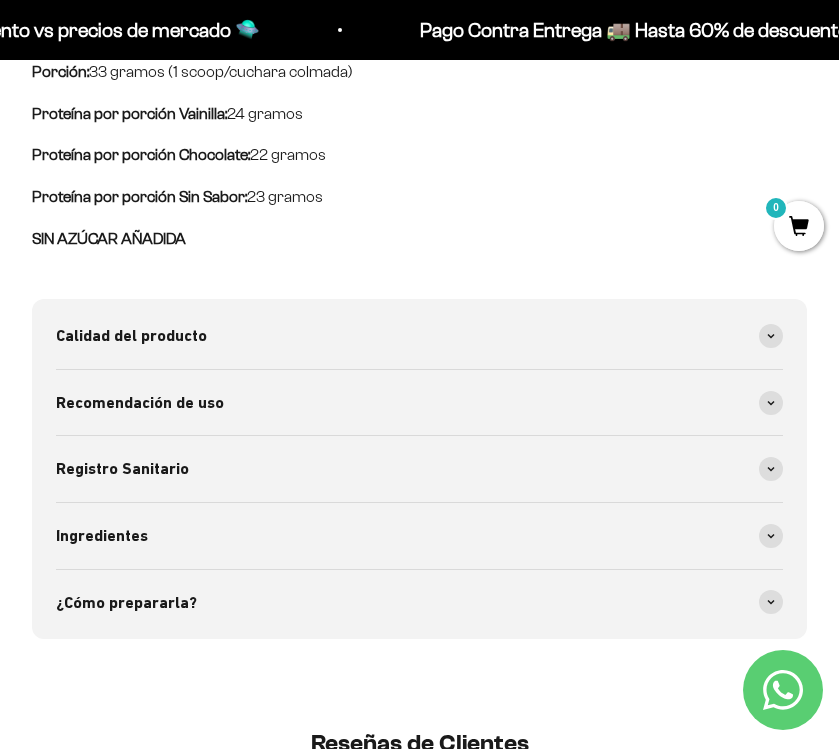 scroll, scrollTop: 1958, scrollLeft: 0, axis: vertical 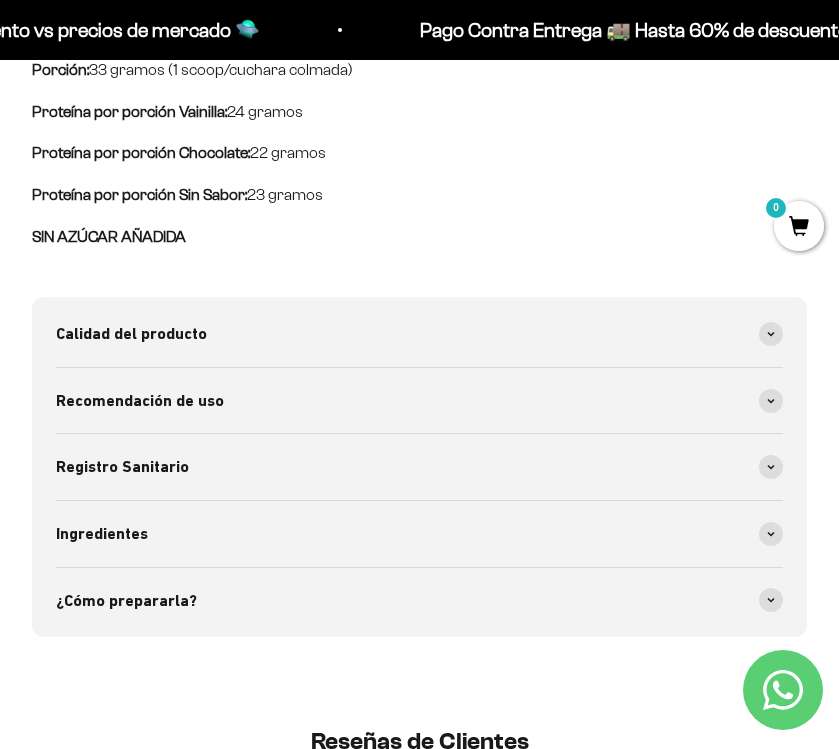 click on "Ingredientes" at bounding box center (419, 534) 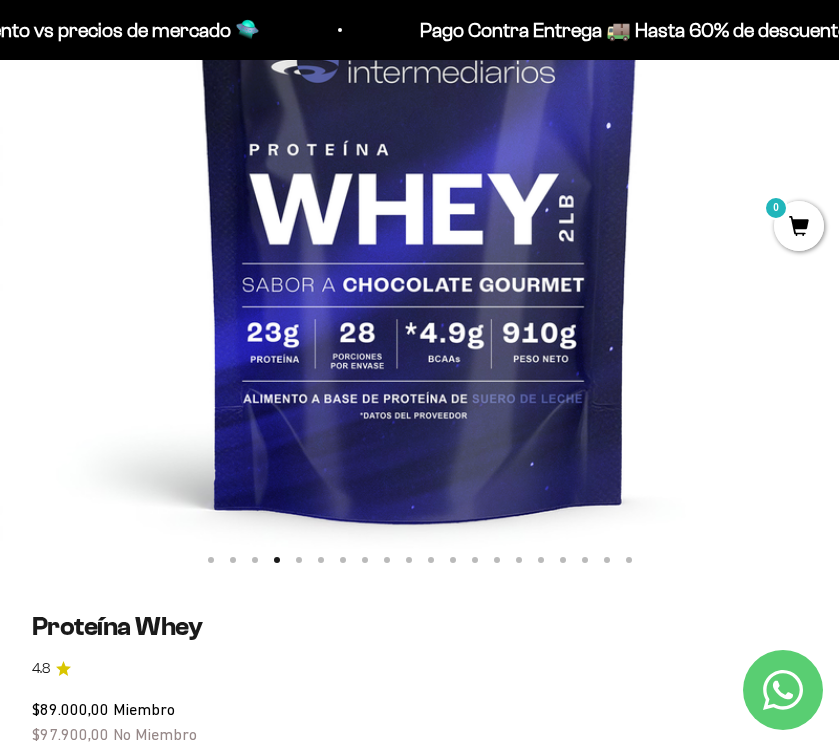 scroll, scrollTop: 451, scrollLeft: 0, axis: vertical 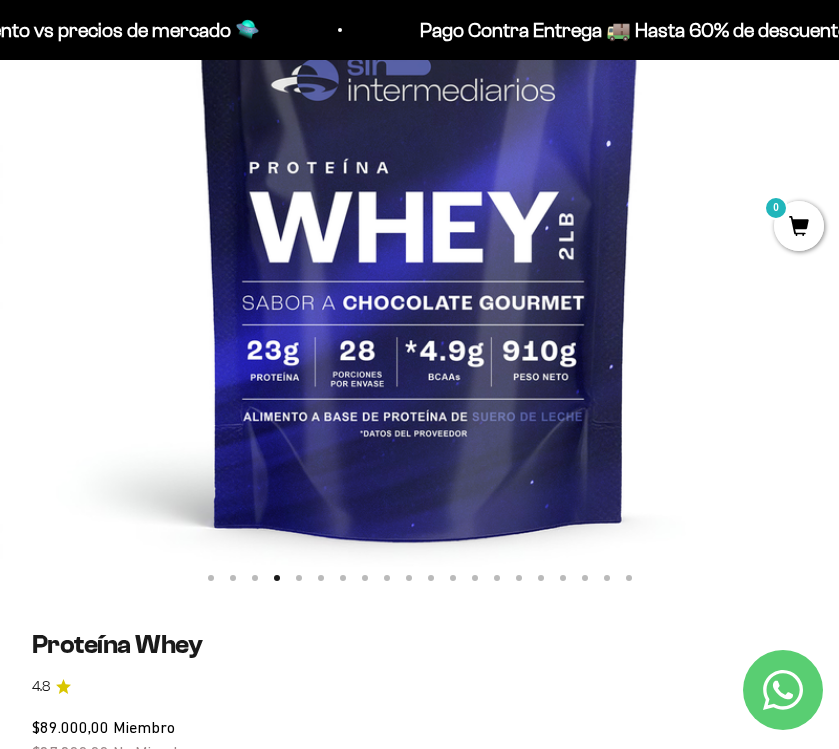 click at bounding box center (419, 177) 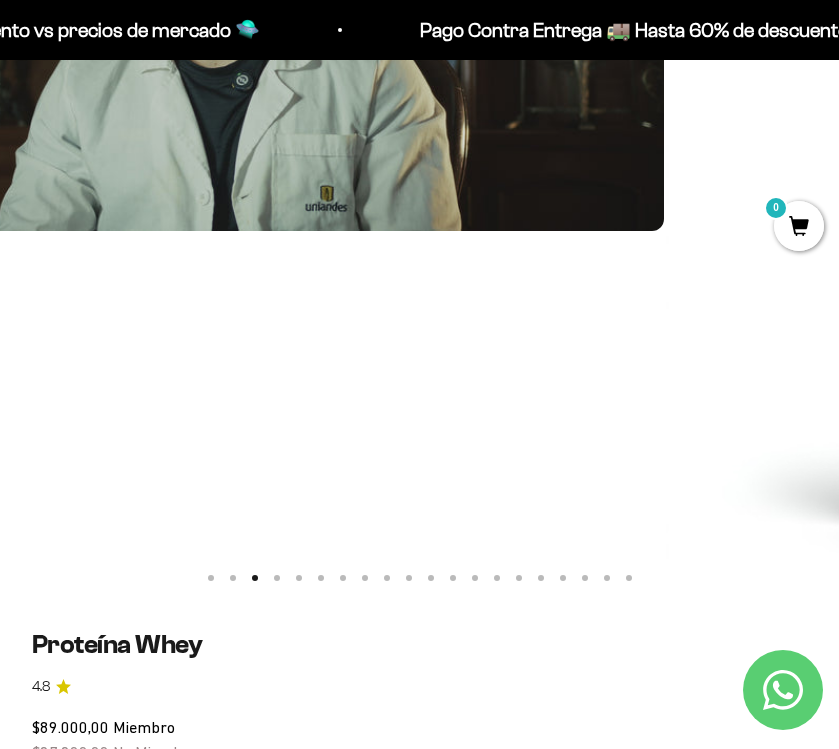 scroll, scrollTop: 0, scrollLeft: 1682, axis: horizontal 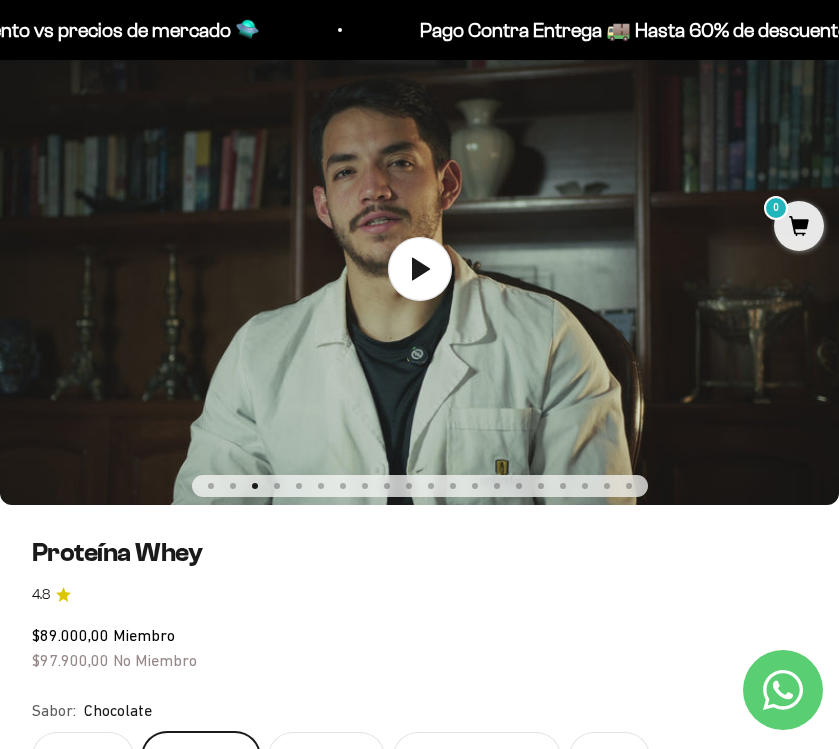 click on "Ir al artículo 1" 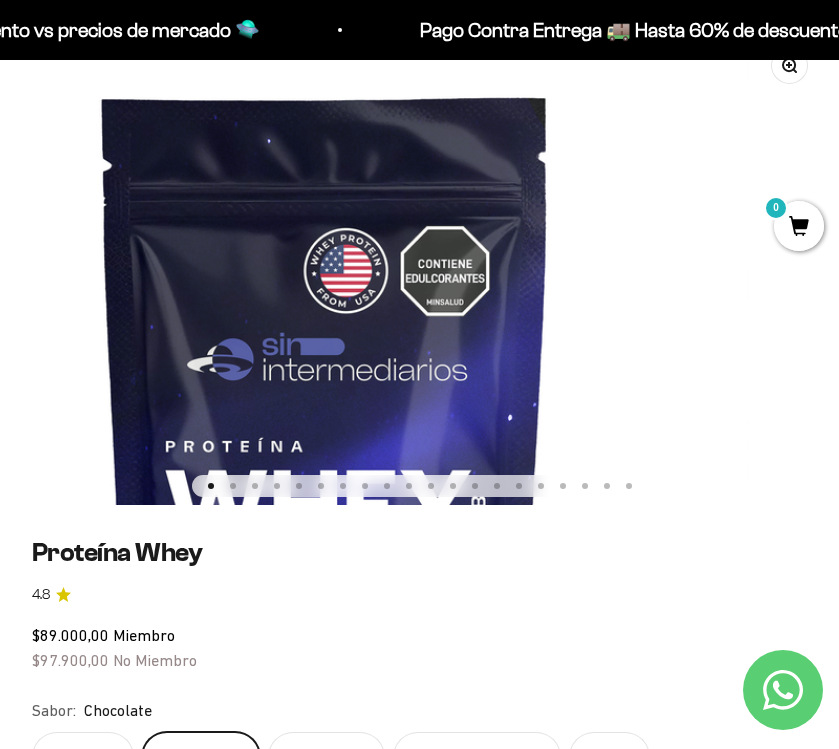 scroll, scrollTop: 0, scrollLeft: 0, axis: both 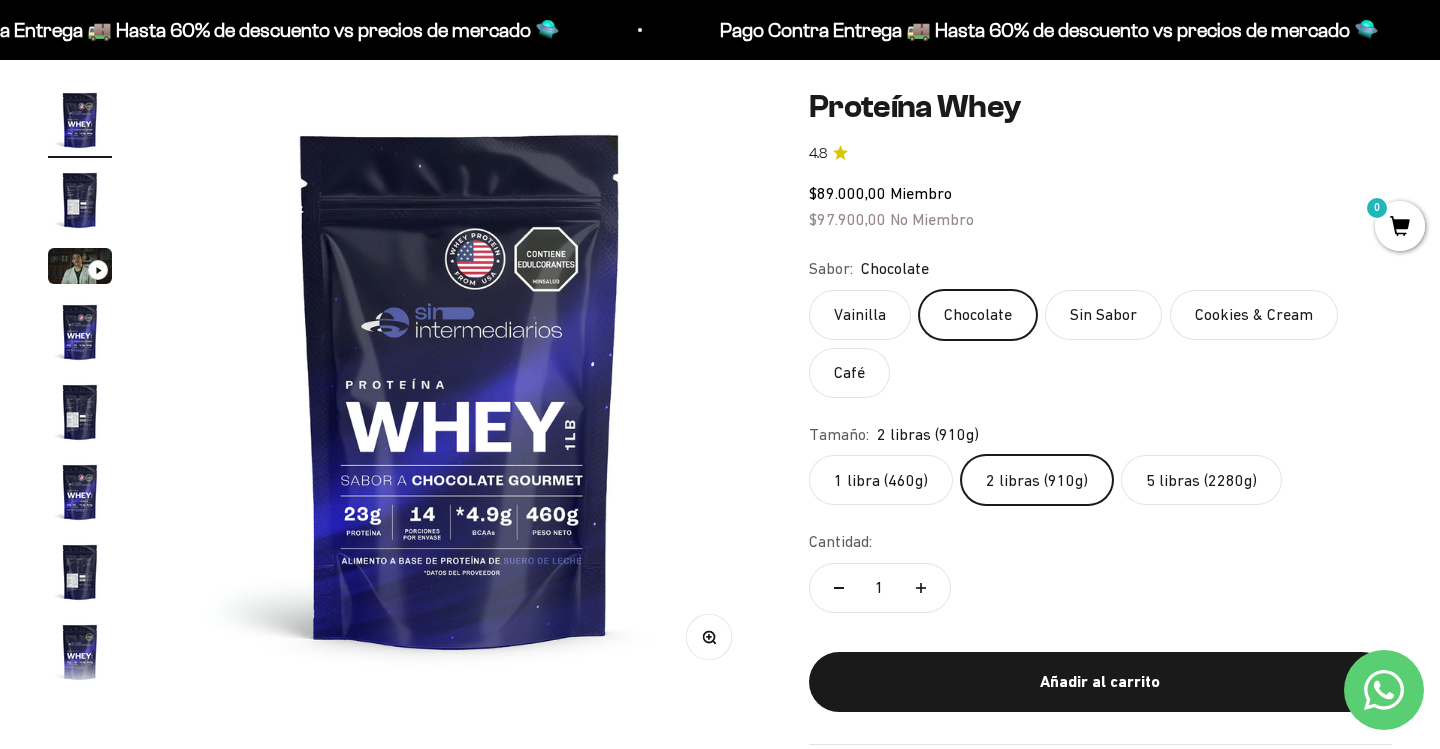 click at bounding box center [80, 200] 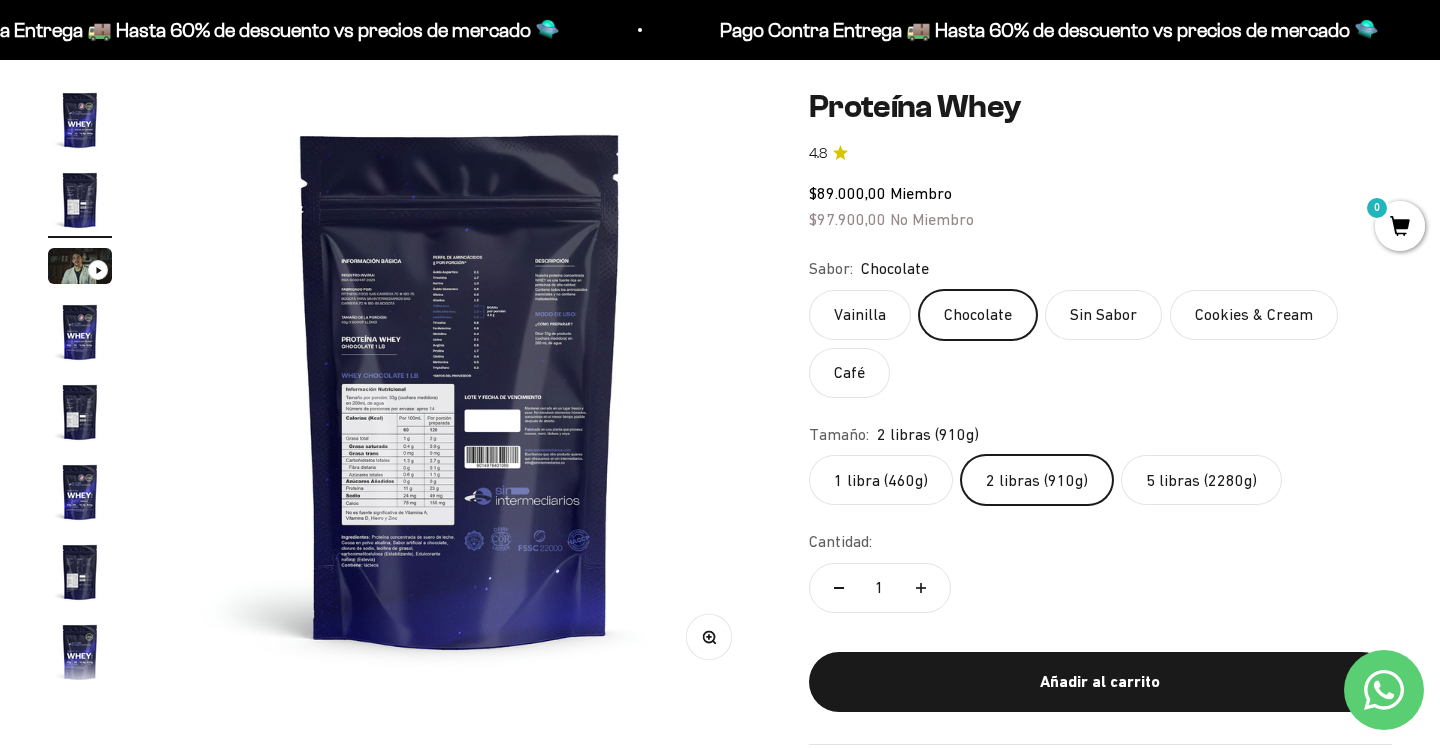 click at bounding box center [460, 388] 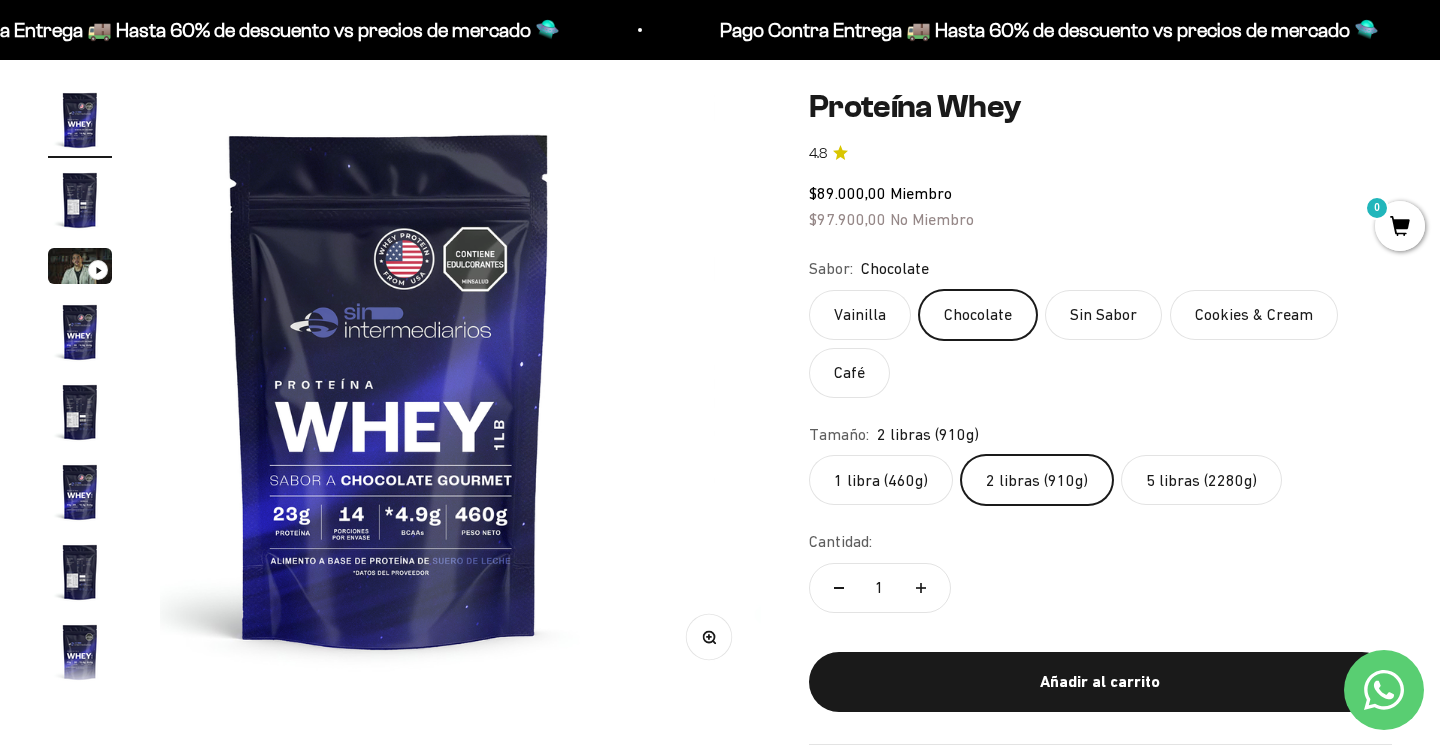 scroll, scrollTop: 0, scrollLeft: 0, axis: both 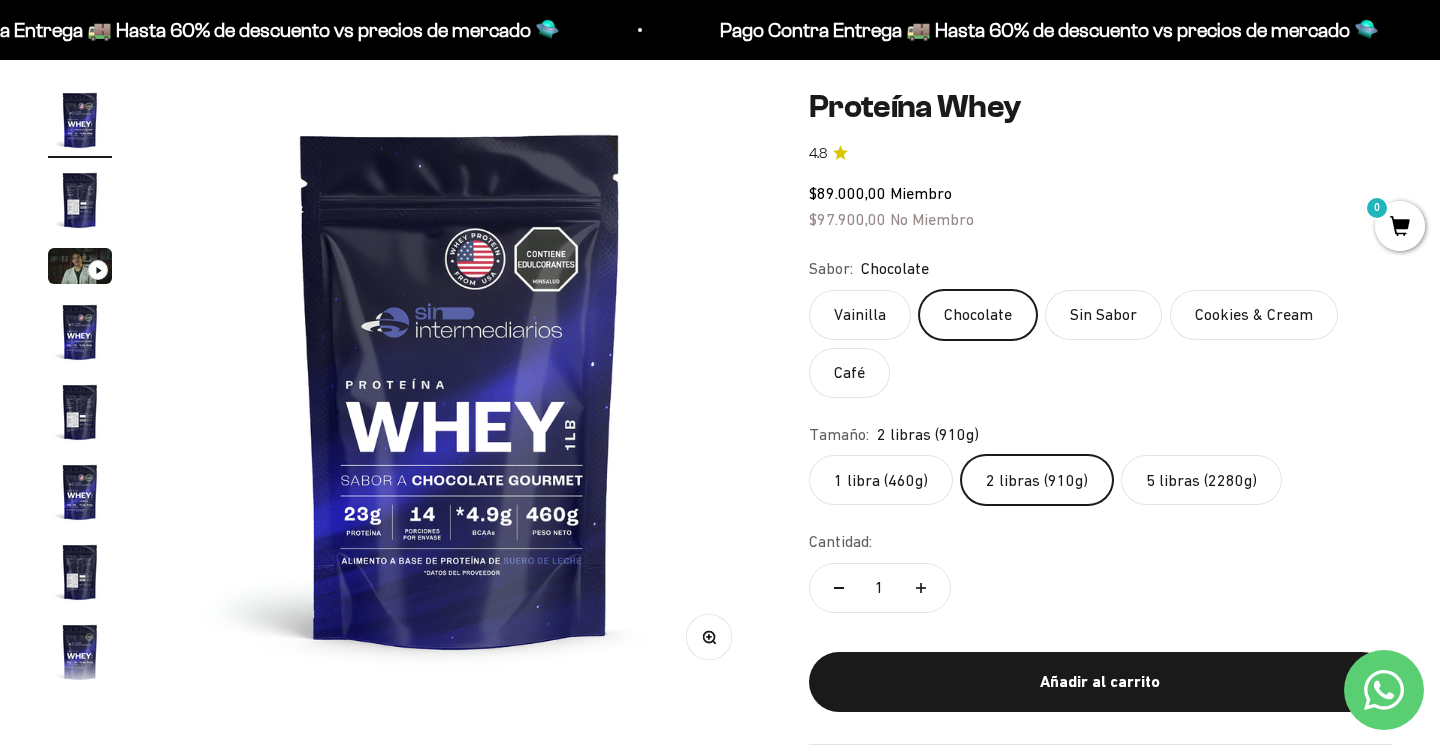 click at bounding box center (460, 388) 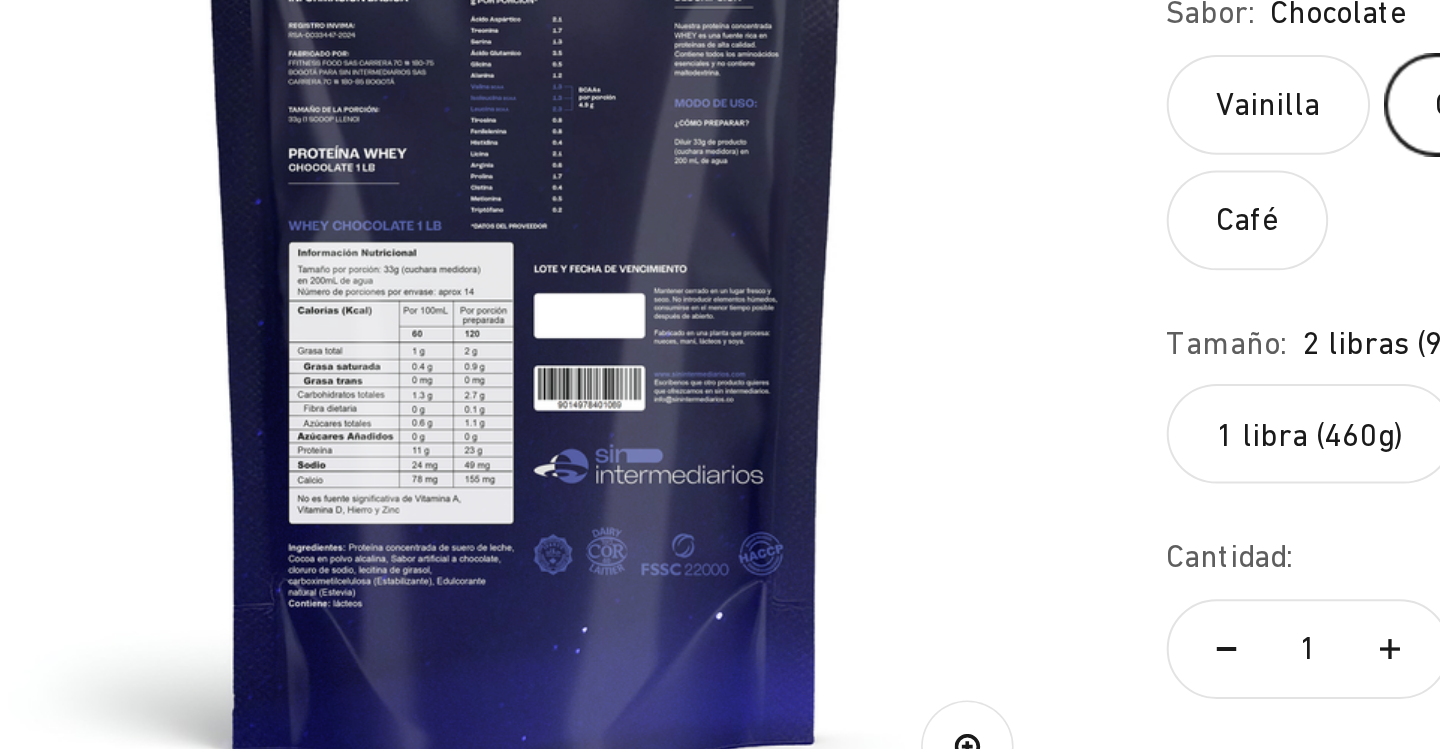 scroll, scrollTop: 0, scrollLeft: 625, axis: horizontal 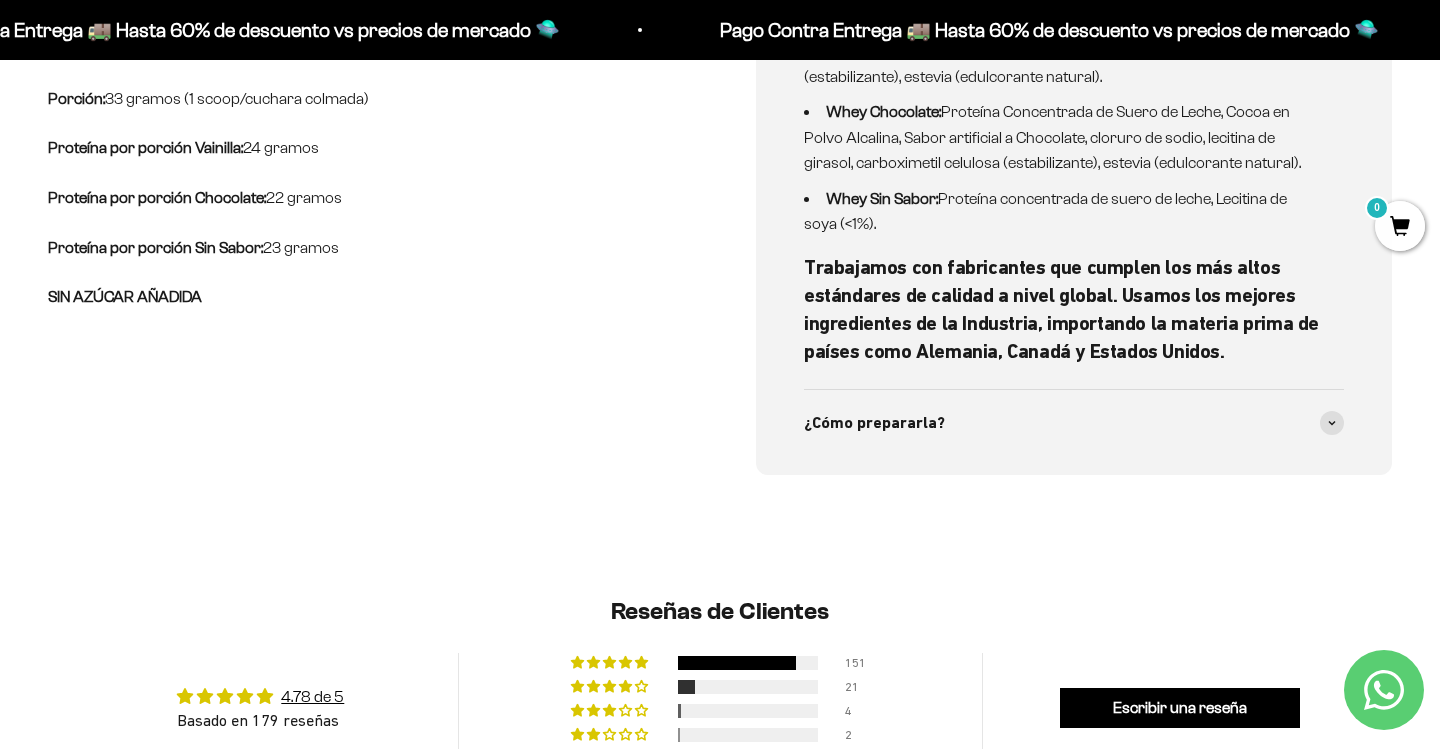 drag, startPoint x: 1112, startPoint y: 286, endPoint x: 1225, endPoint y: 346, distance: 127.94139 